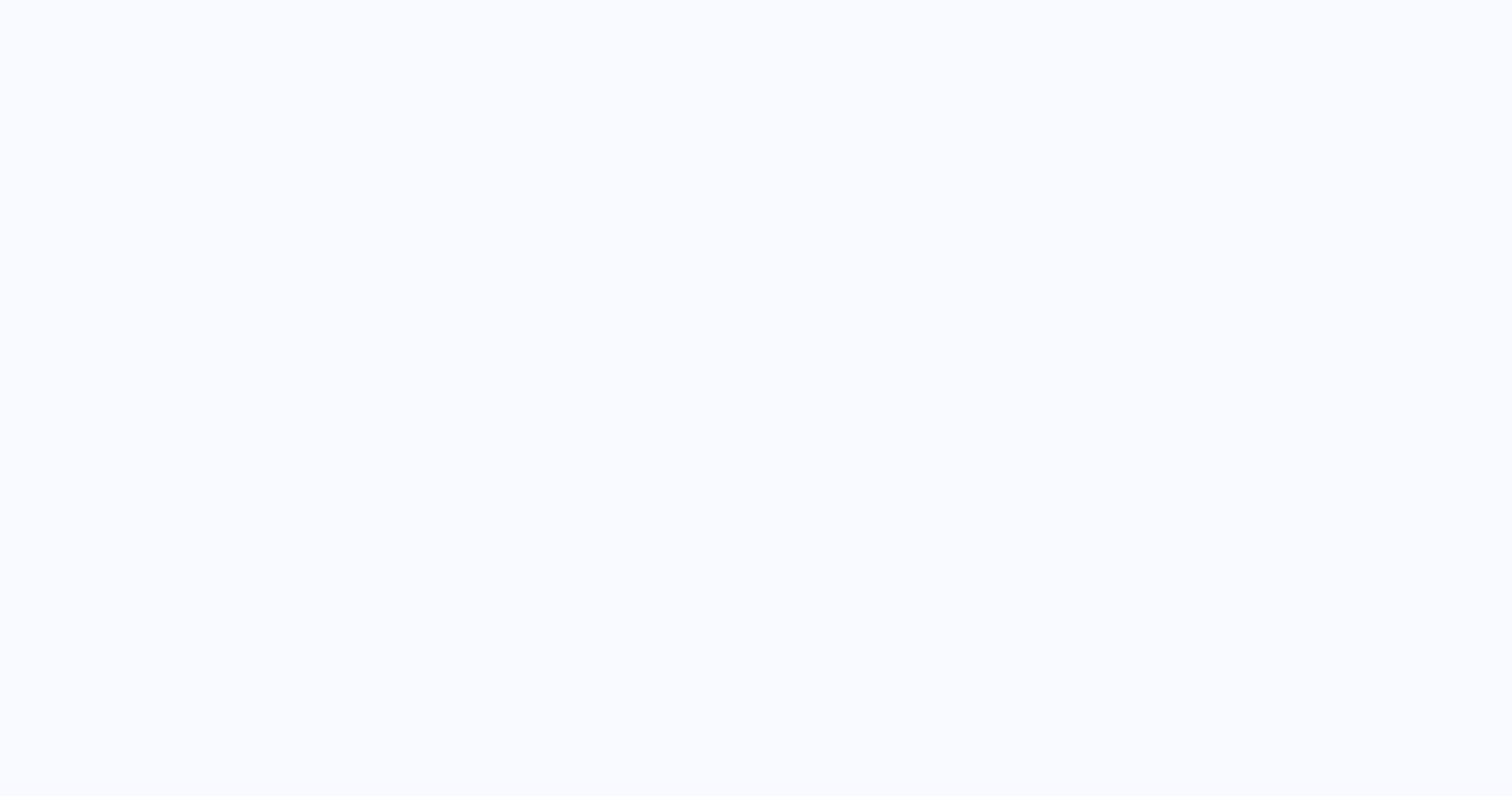 scroll, scrollTop: 0, scrollLeft: 0, axis: both 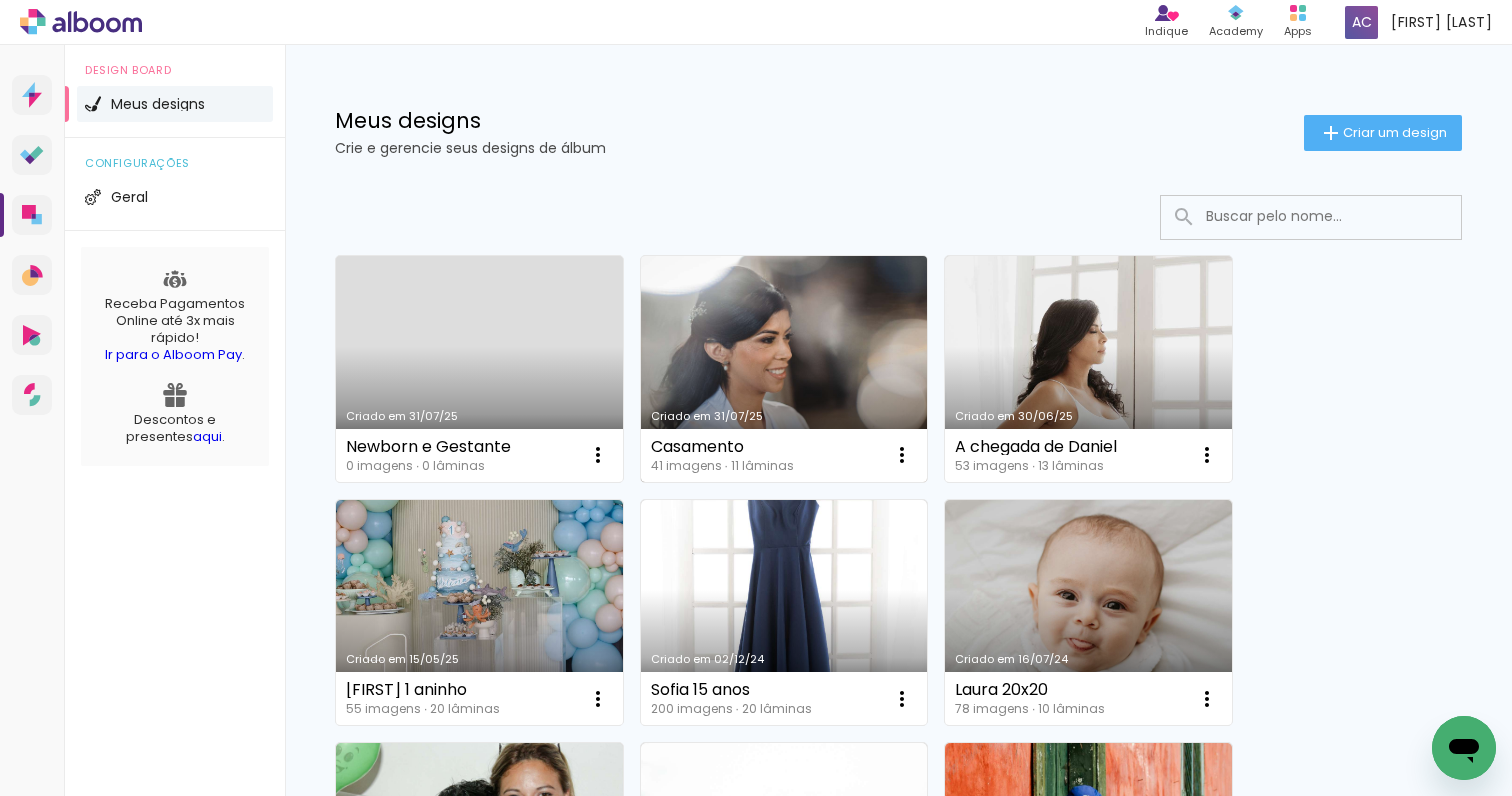 click on "Criado em 31/07/25" at bounding box center (784, 369) 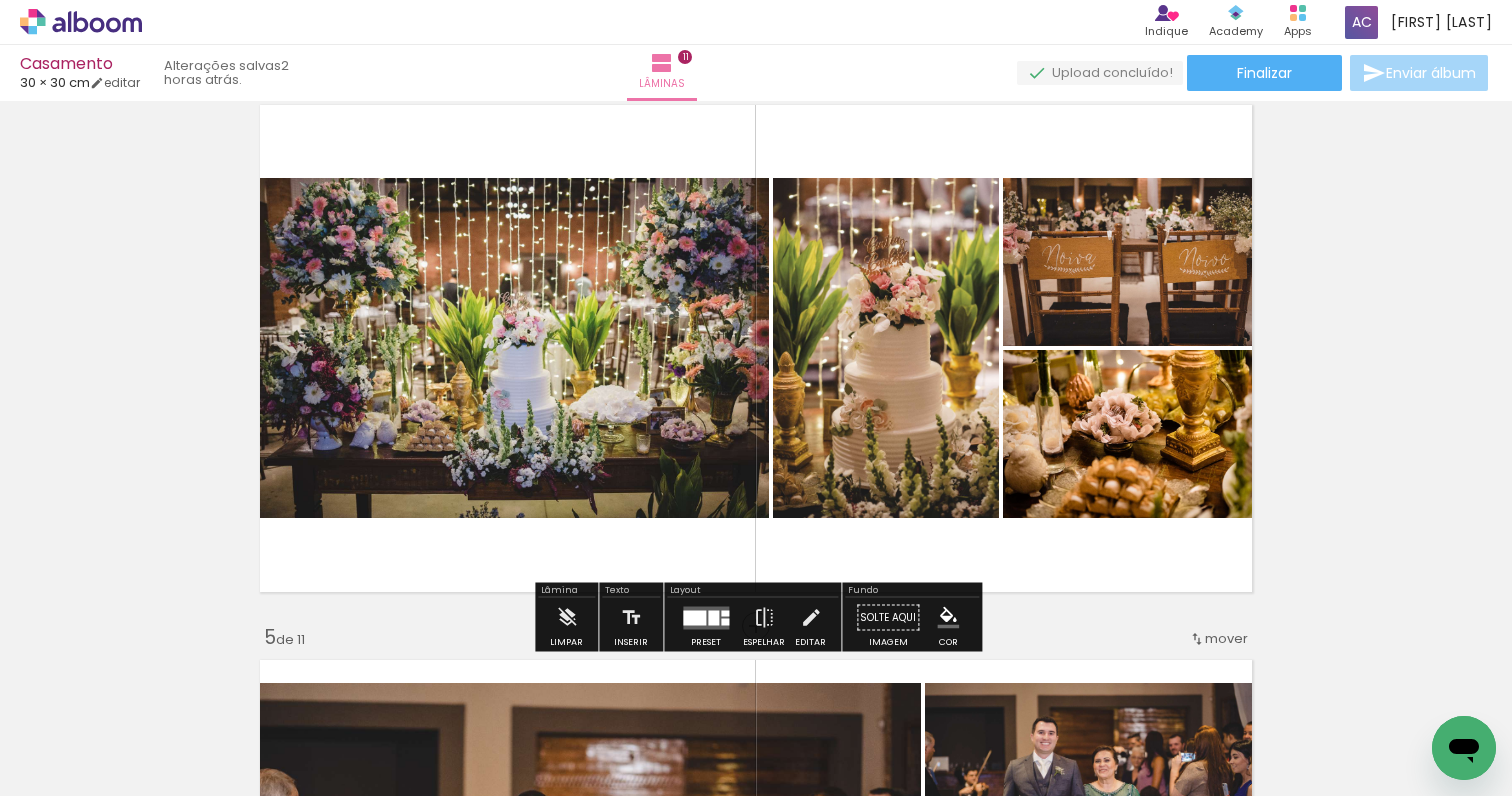 scroll, scrollTop: 1715, scrollLeft: 0, axis: vertical 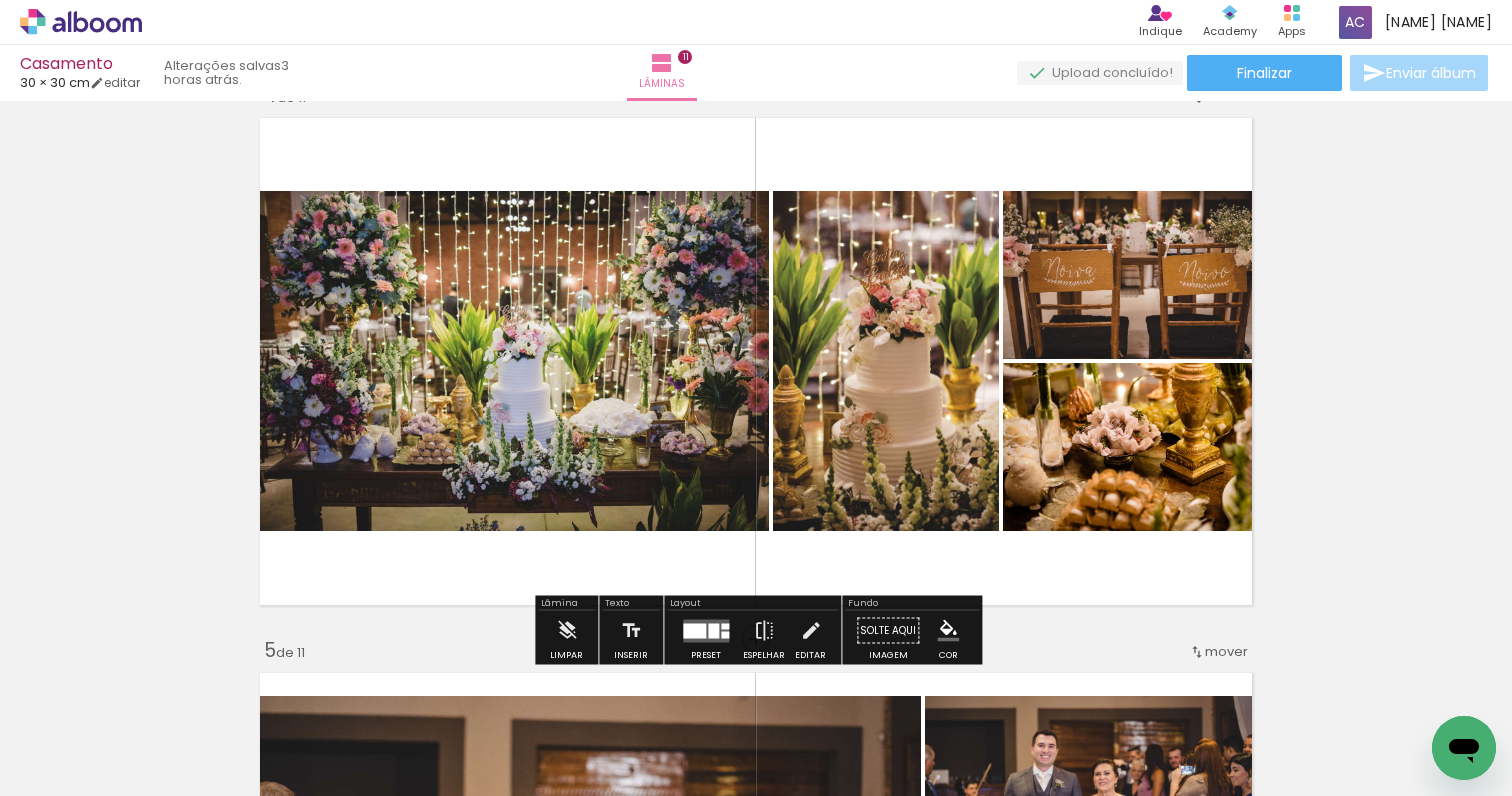click on "Inserir lâmina 1  de 11  Inserir lâmina 2  de 11  Inserir lâmina 3  de 11  Inserir lâmina 4  de 11  Inserir lâmina 5  de 11  Inserir lâmina 6  de 11  Inserir lâmina 7  de 11  Inserir lâmina 8  de 11  Inserir lâmina 9  de 11  Inserir lâmina 10  de 11  Inserir lâmina 11  de 11" at bounding box center [756, 1723] 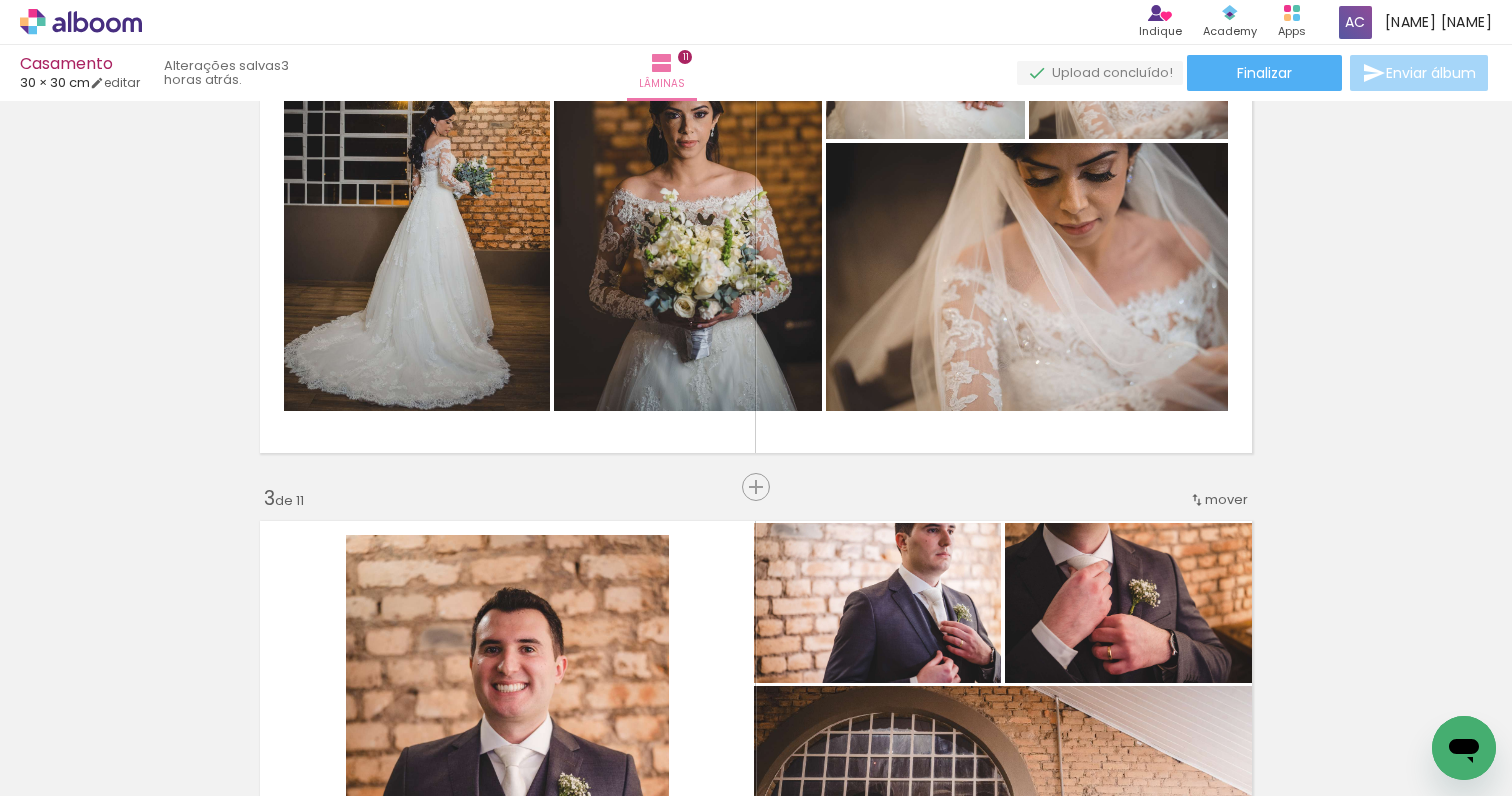 scroll, scrollTop: 0, scrollLeft: 0, axis: both 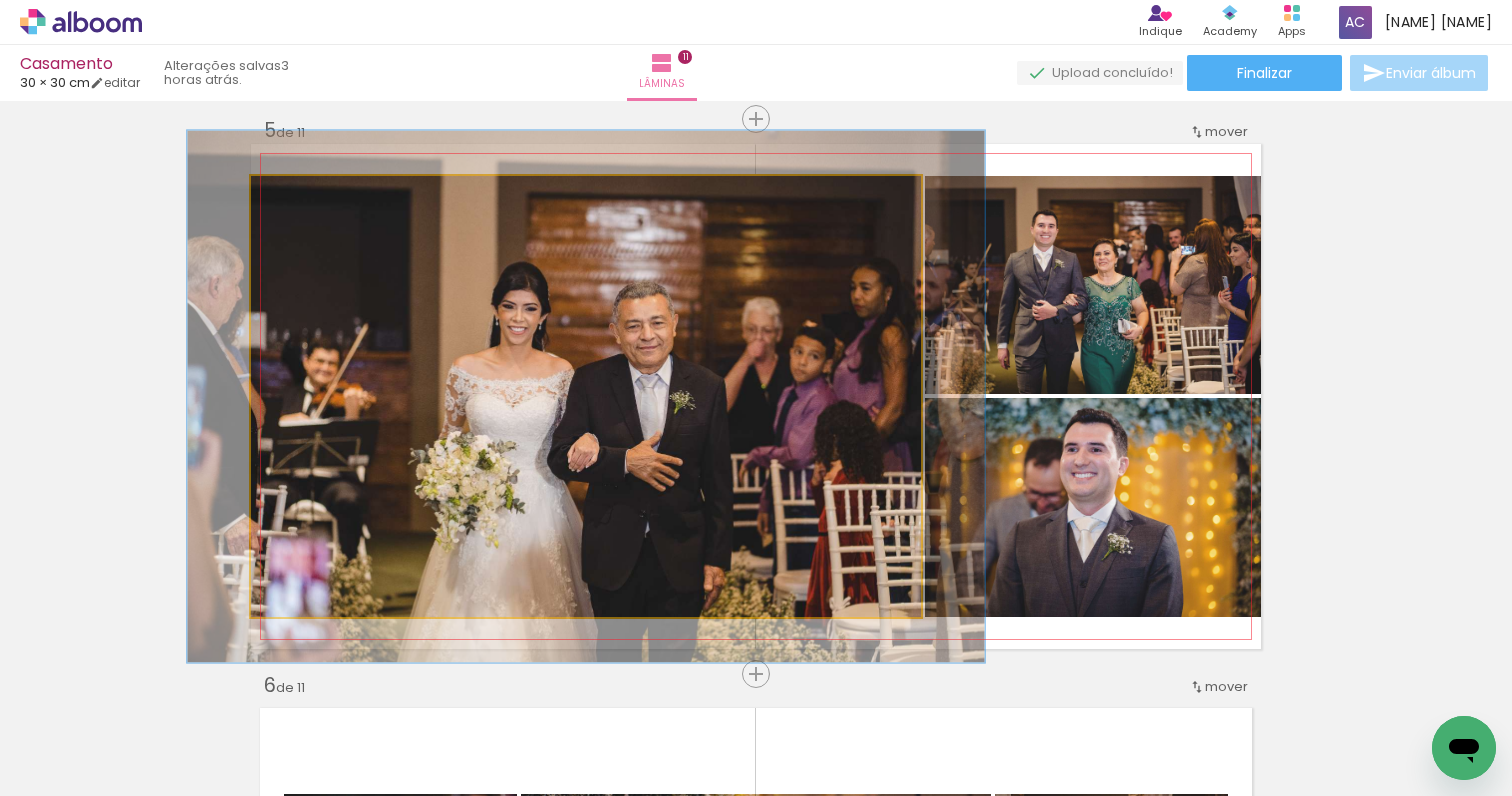 drag, startPoint x: 300, startPoint y: 196, endPoint x: 313, endPoint y: 196, distance: 13 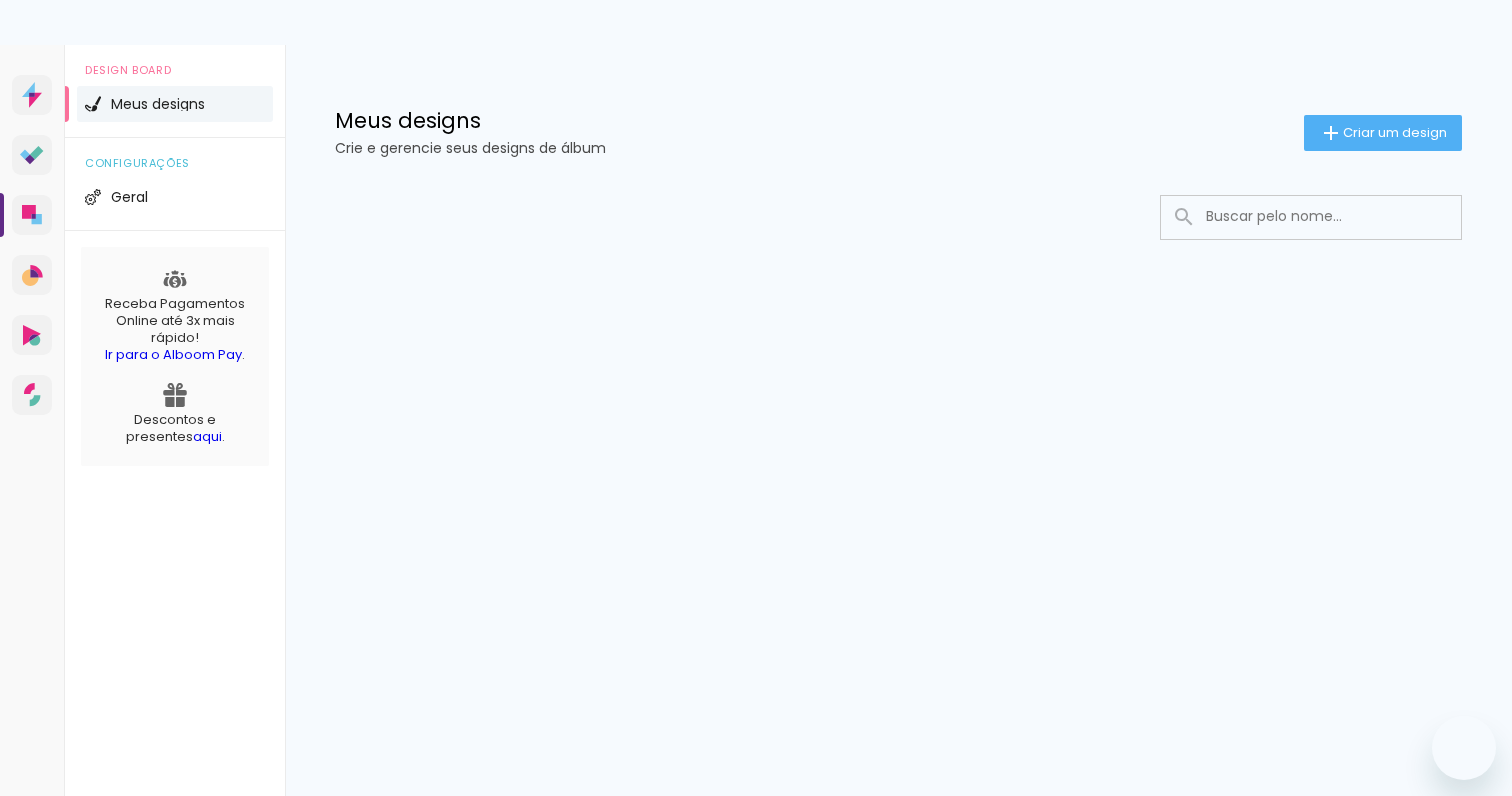 scroll, scrollTop: 0, scrollLeft: 0, axis: both 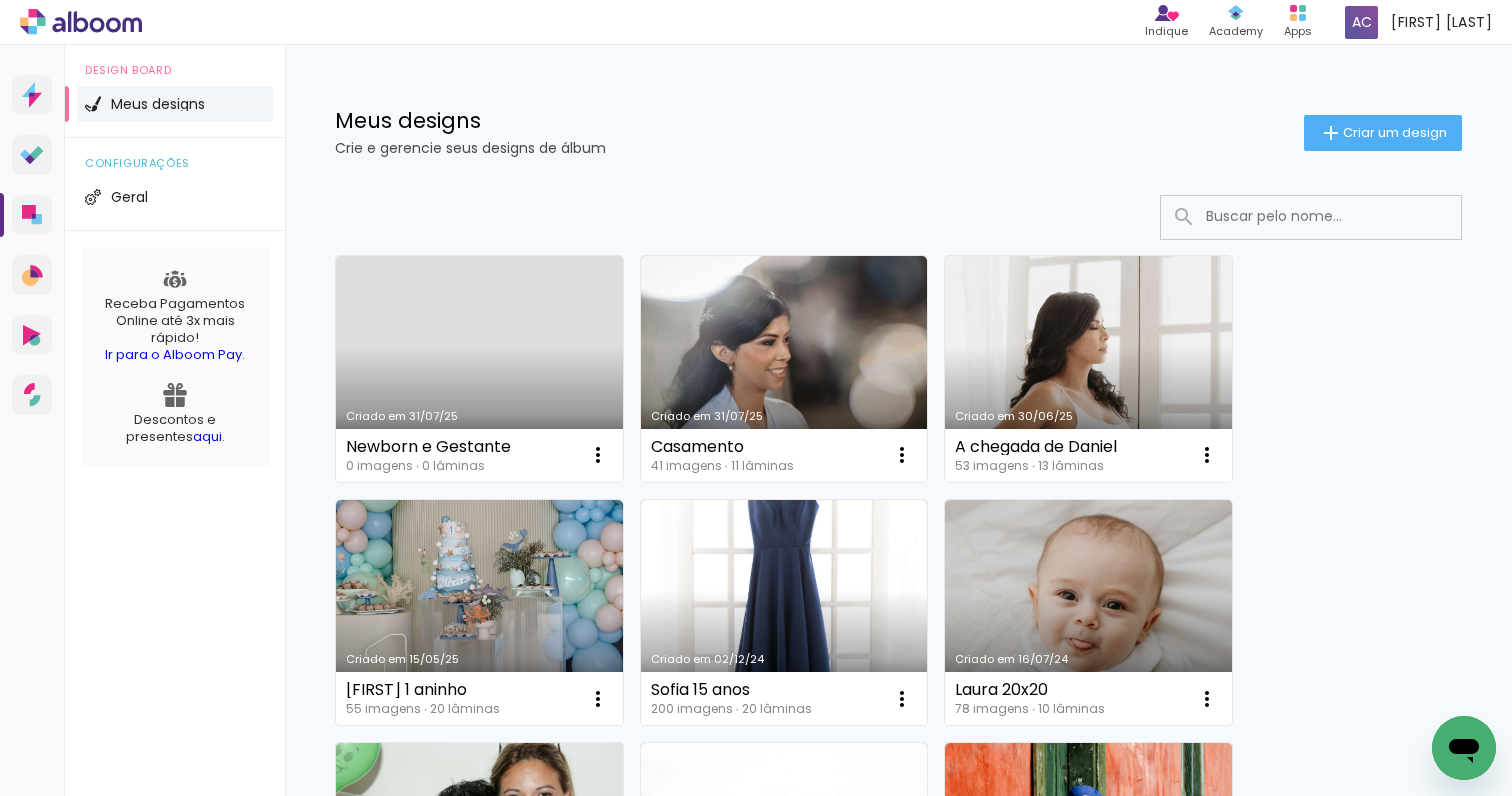 click on "Criado em 30/06/25" at bounding box center [1088, 369] 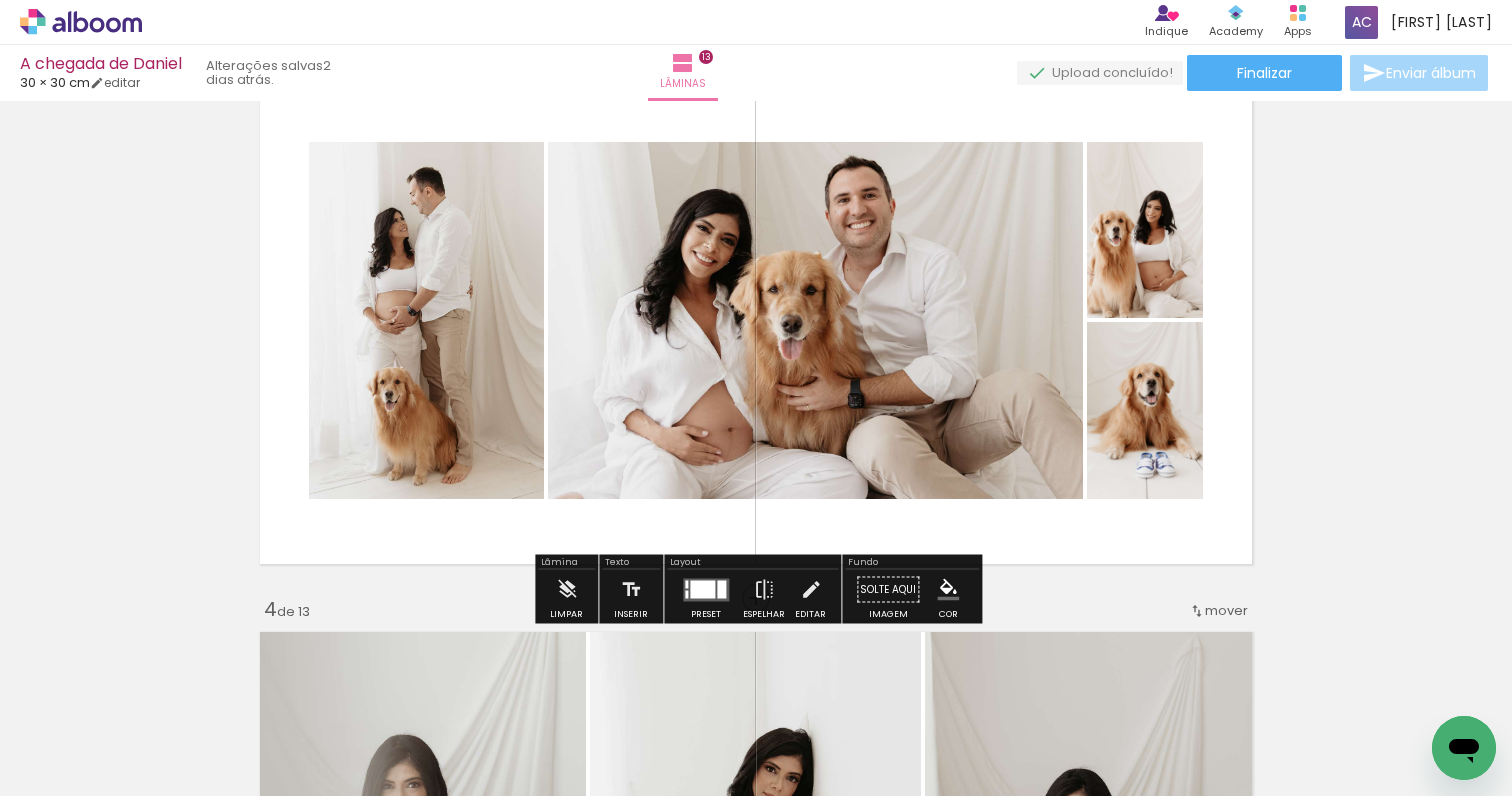 scroll, scrollTop: 1197, scrollLeft: 0, axis: vertical 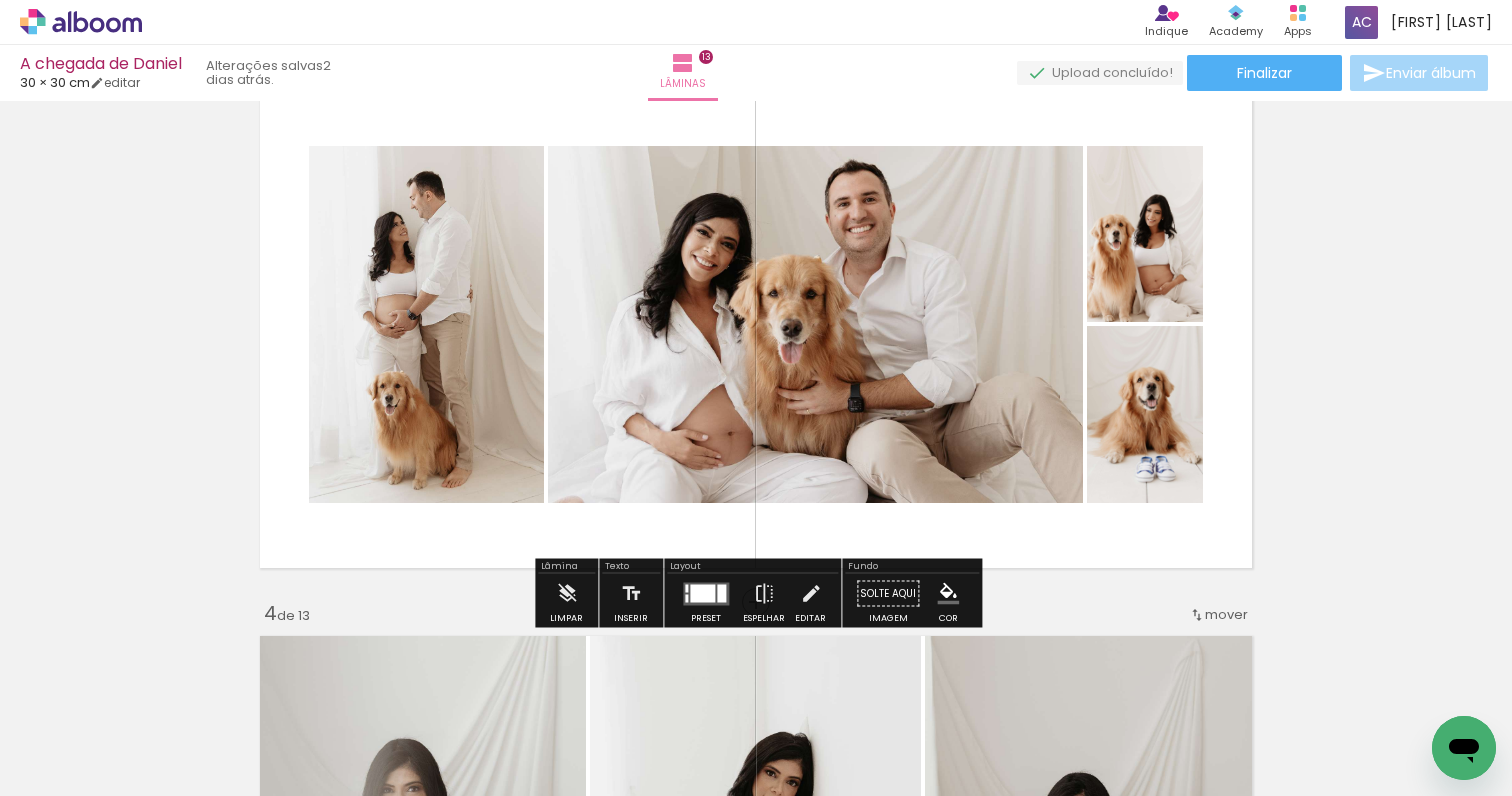 click on "Inserir lâmina 1  de 13  Inserir lâmina 2  de 13  Inserir lâmina 3  de 13  Inserir lâmina 4  de 13  Inserir lâmina 5  de 13  Inserir lâmina 6  de 13  Inserir lâmina 7  de 13  Inserir lâmina 8  de 13  Inserir lâmina 9  de 13  Inserir lâmina 10  de 13  Inserir lâmina 11  de 13  Inserir lâmina 12  de 13  Inserir lâmina 13  de 13" at bounding box center [756, 2796] 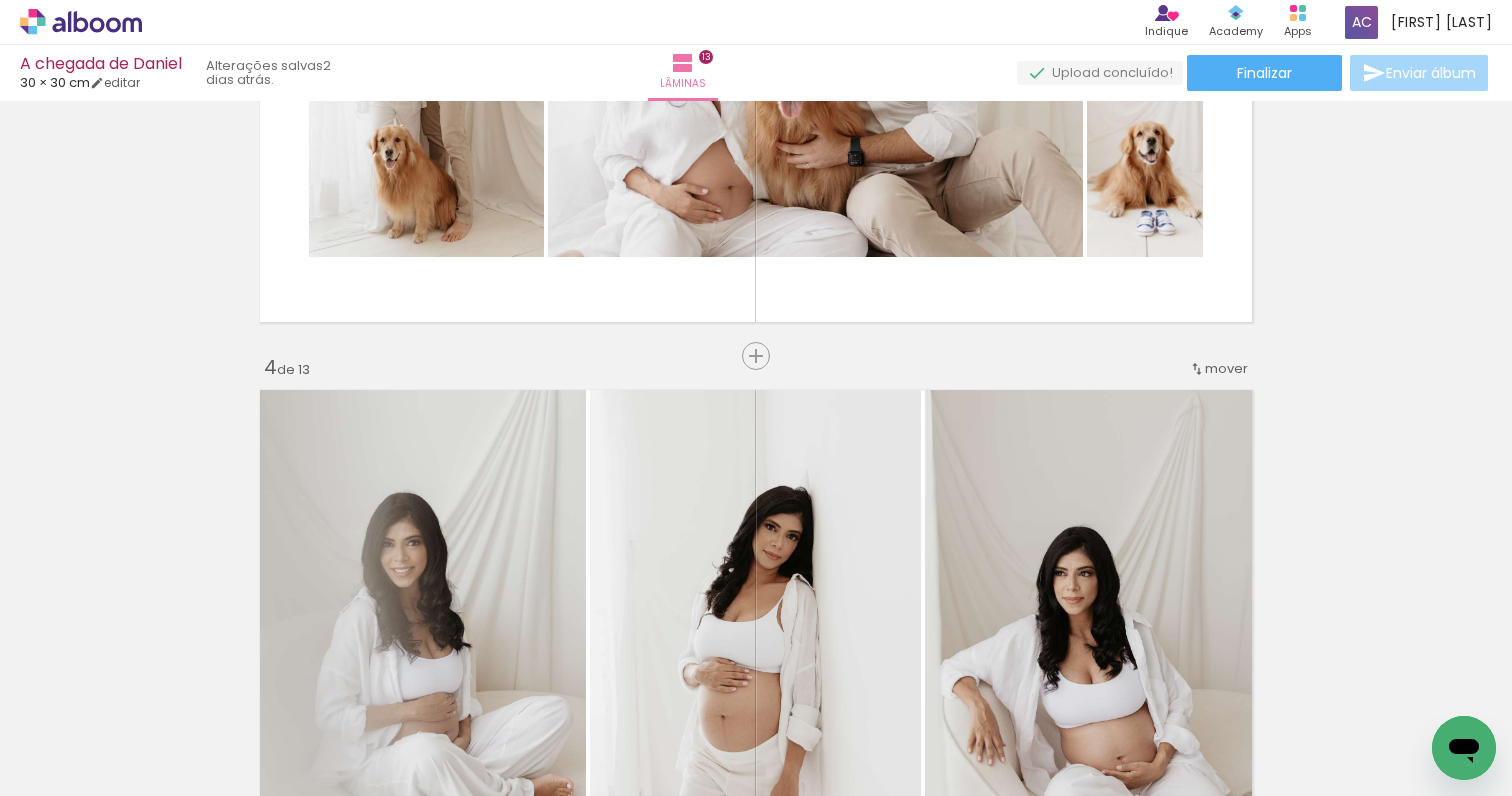 scroll, scrollTop: 1340, scrollLeft: 0, axis: vertical 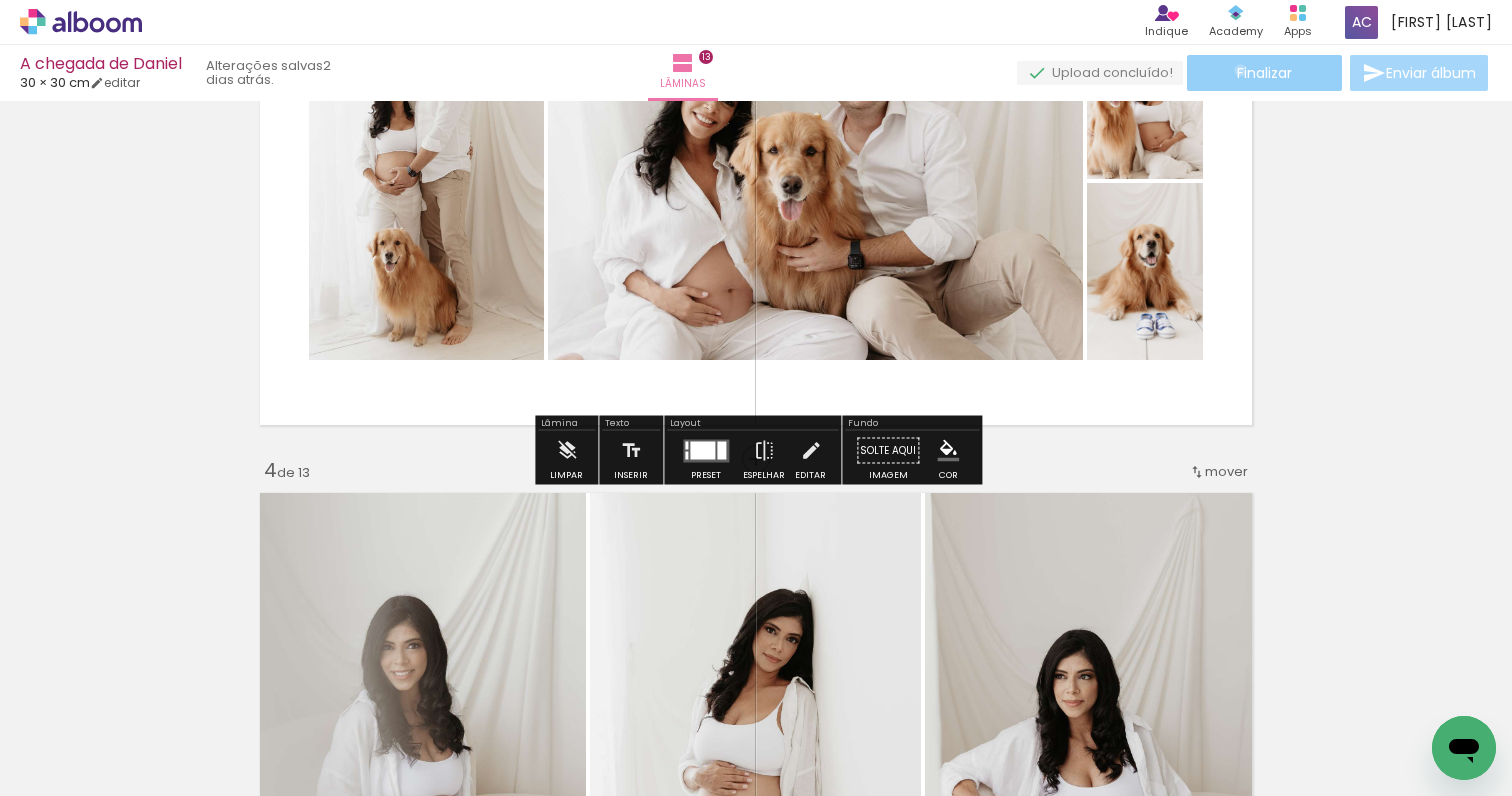 click on "Finalizar" 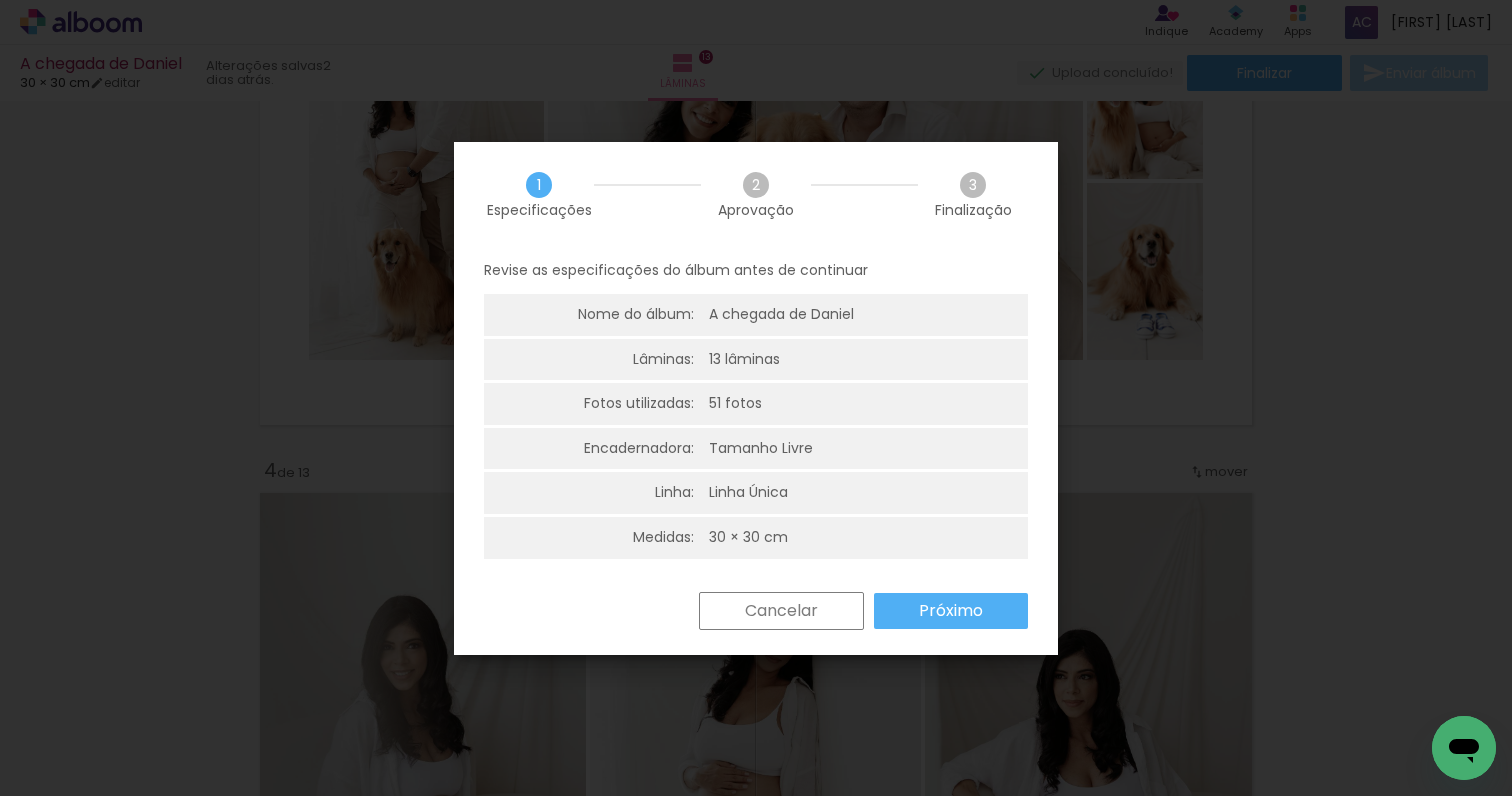 click on "Próximo" at bounding box center [0, 0] 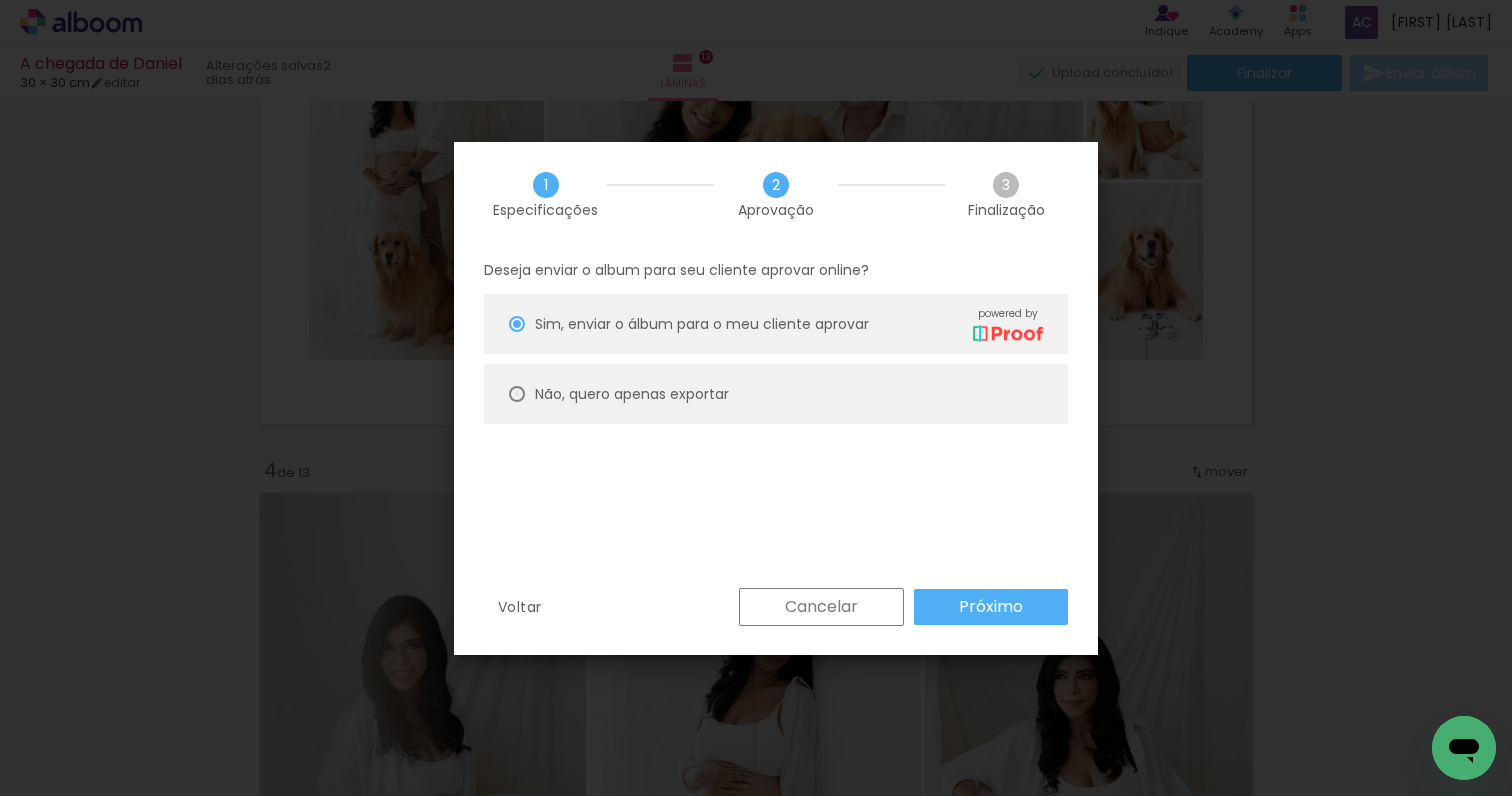 click at bounding box center [517, 324] 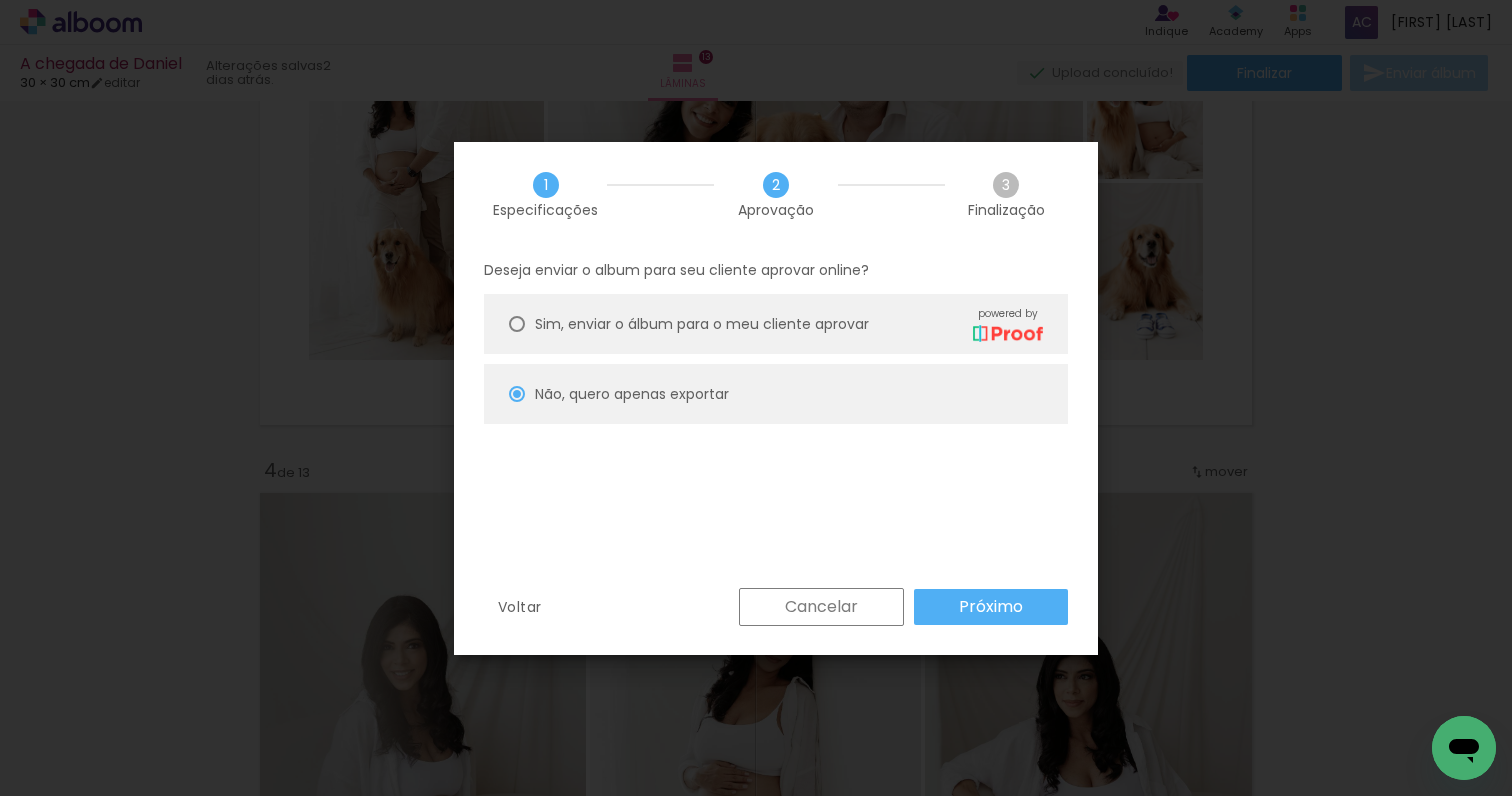 click on "Deseja enviar o album para seu cliente aprovar online? Sim, enviar o álbum para o meu cliente aprovar powered by Não, quero apenas exportar" at bounding box center (776, 418) 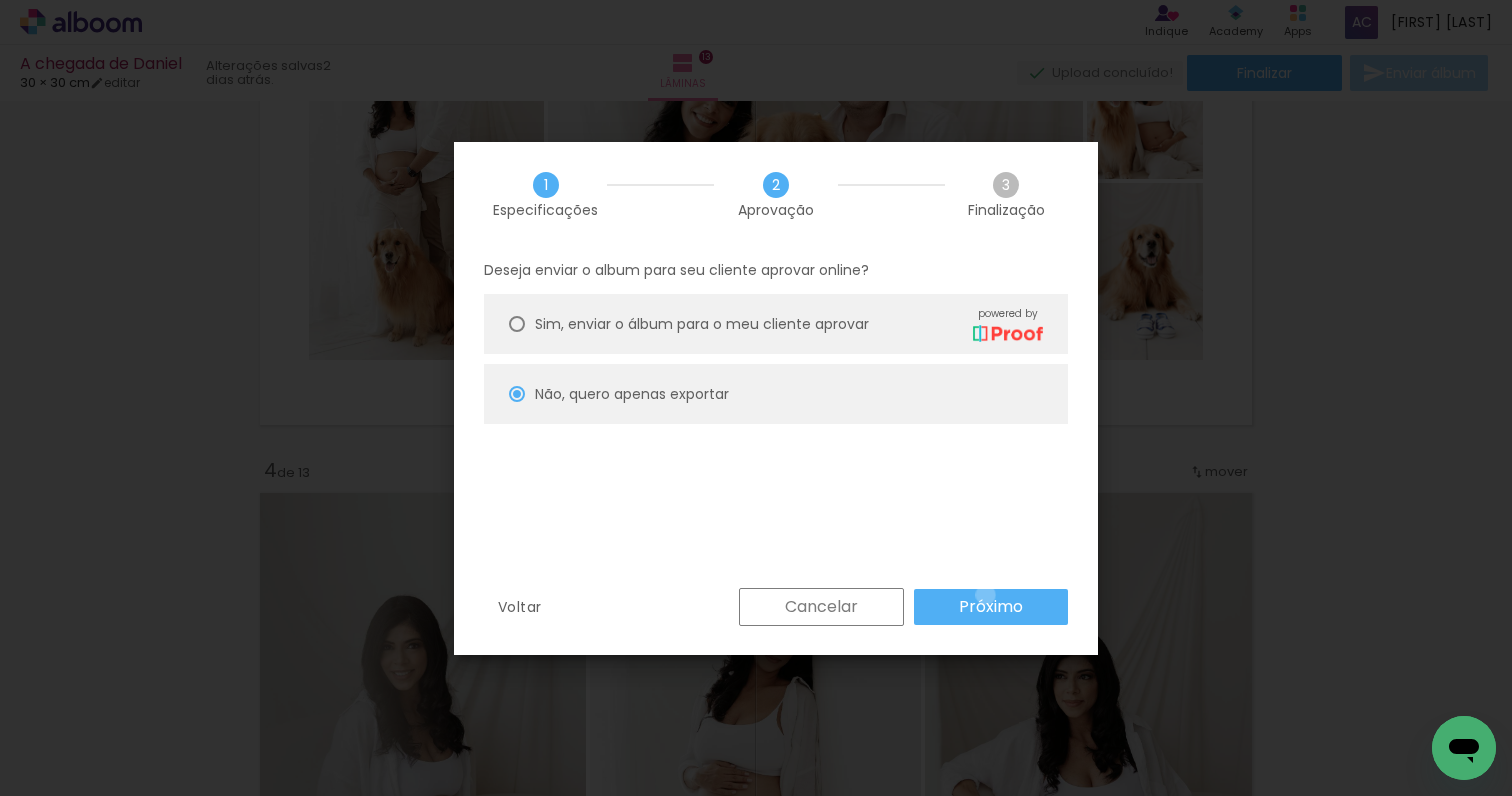 click on "Próximo" at bounding box center (0, 0) 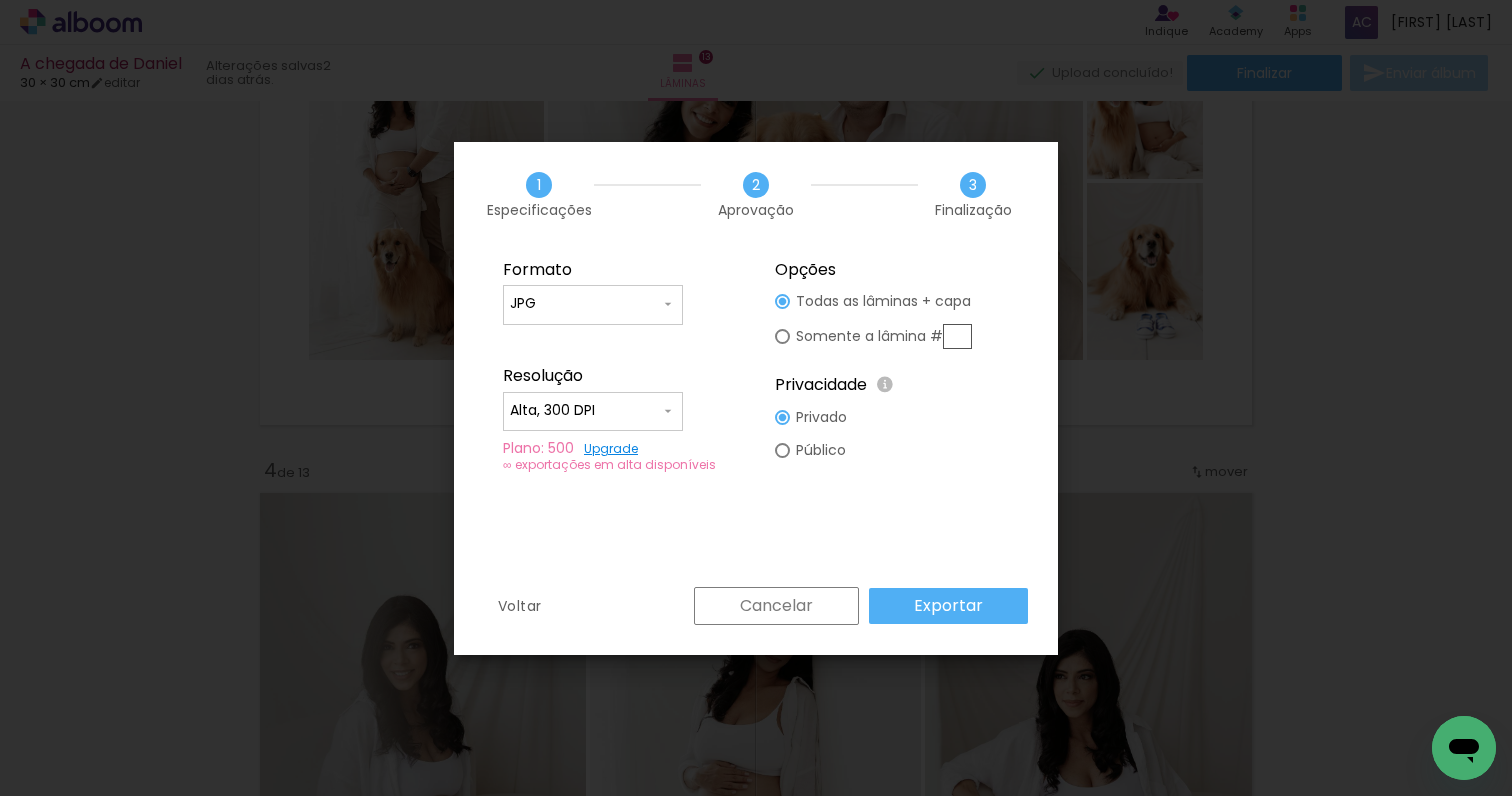 click on "Exportar" at bounding box center [948, 606] 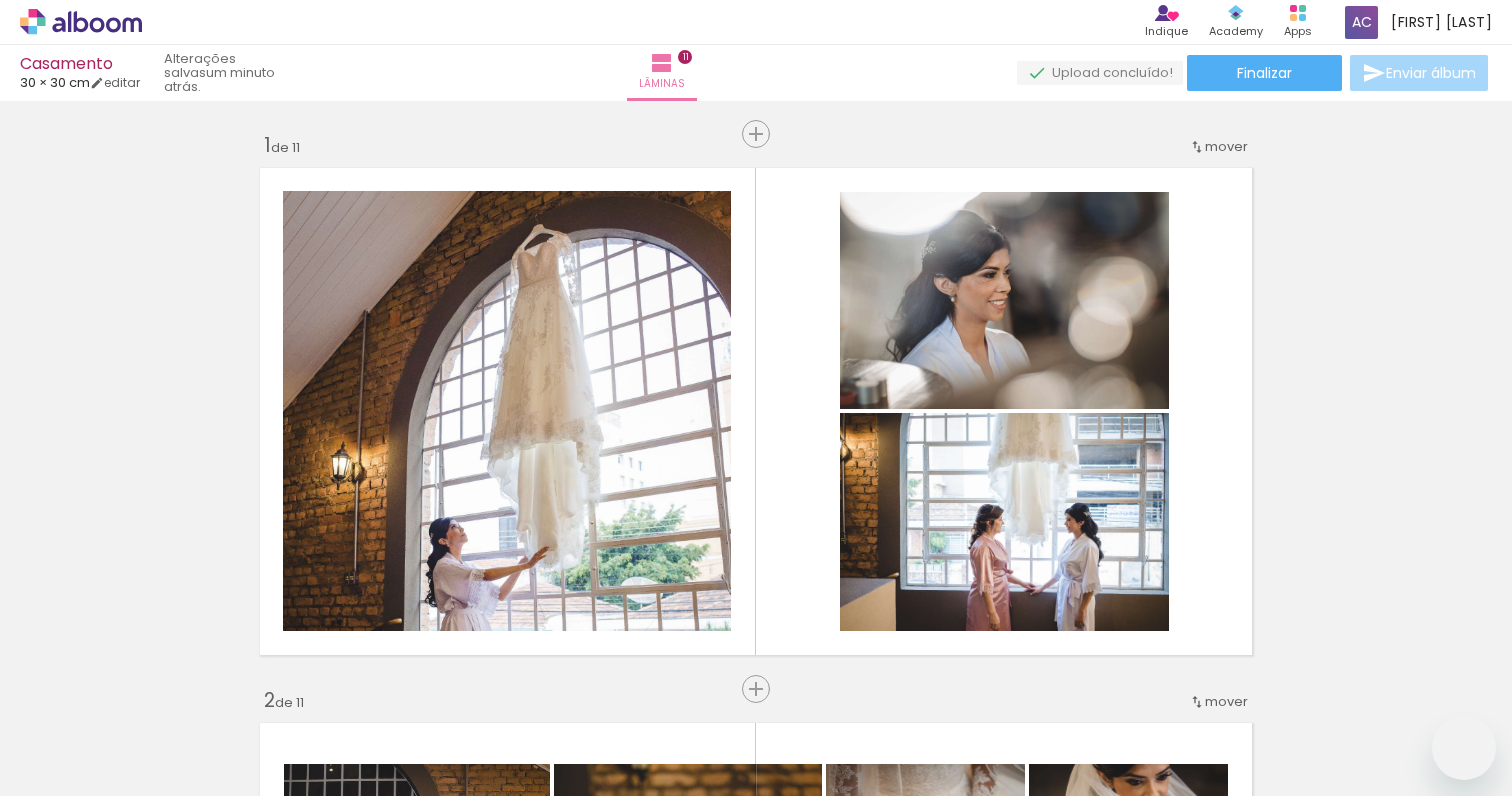 scroll, scrollTop: 0, scrollLeft: 0, axis: both 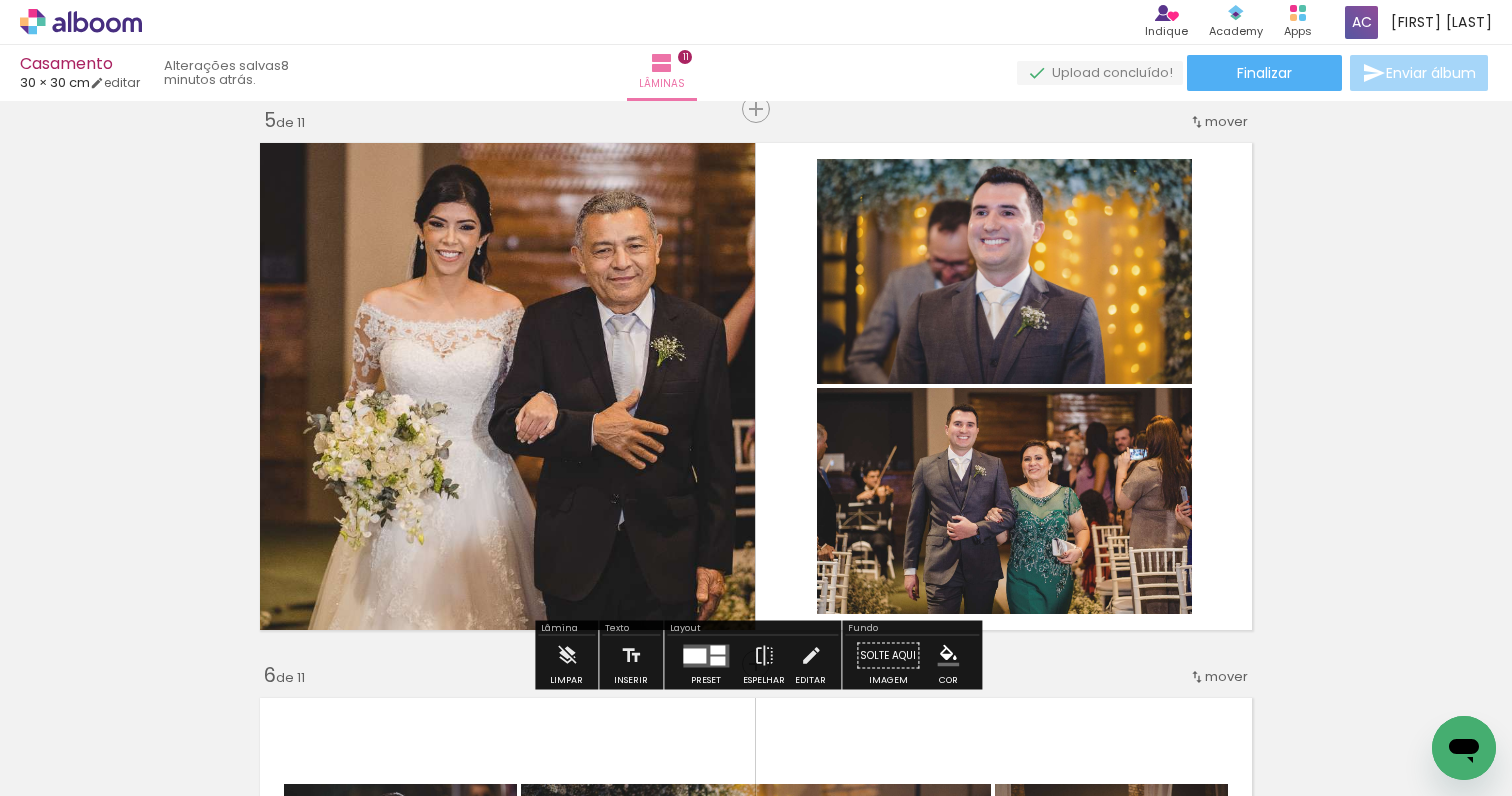 click on "Inserir lâmina 1  de 11  Inserir lâmina 2  de 11  Inserir lâmina 3  de 11  Inserir lâmina 4  de 11  Inserir lâmina 5  de 11  Inserir lâmina 6  de 11  Inserir lâmina 7  de 11  Inserir lâmina 8  de 11  Inserir lâmina 9  de 11  Inserir lâmina 10  de 11  Inserir lâmina 11  de 11" at bounding box center [756, 1193] 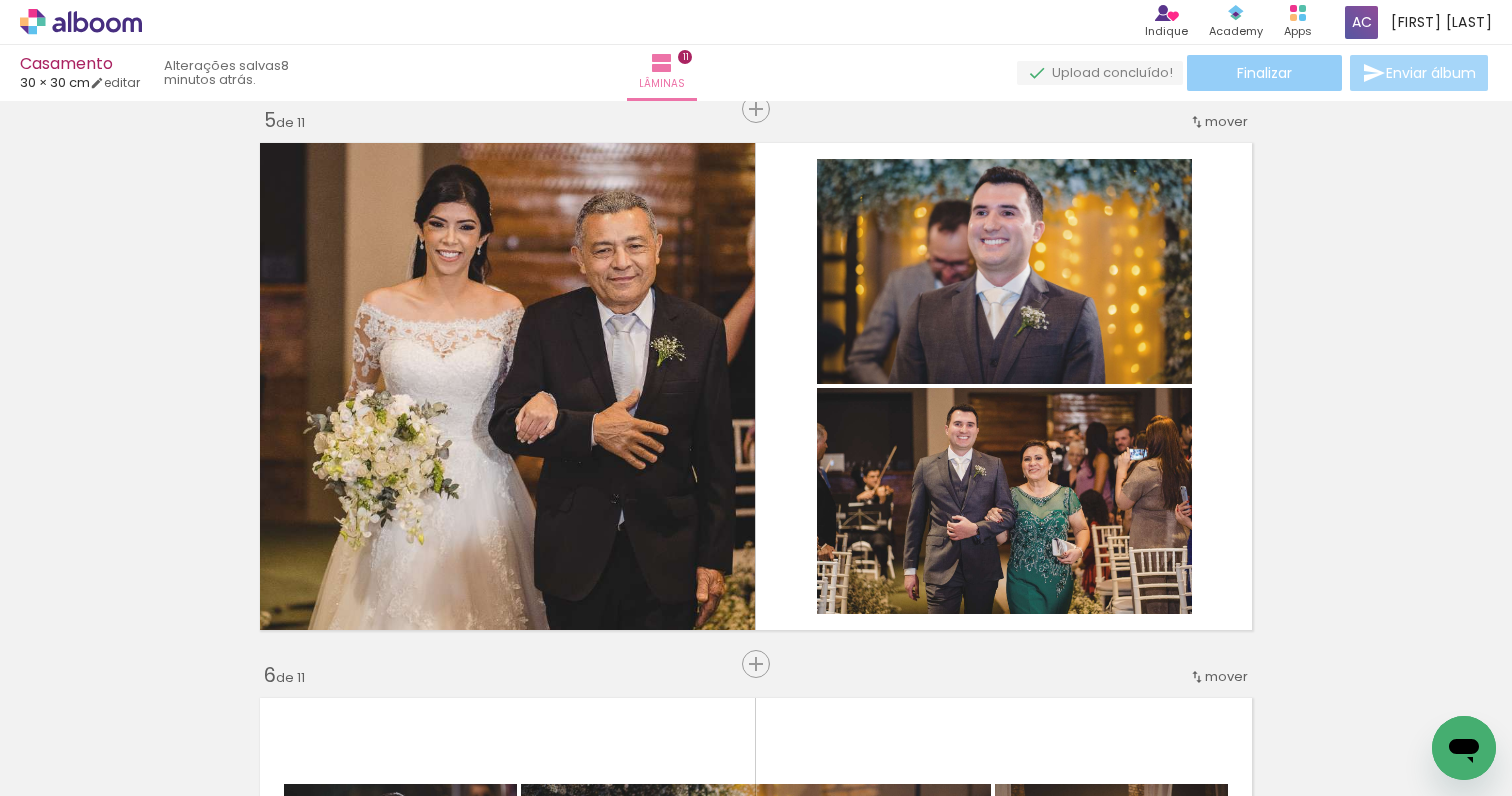 click on "Finalizar" 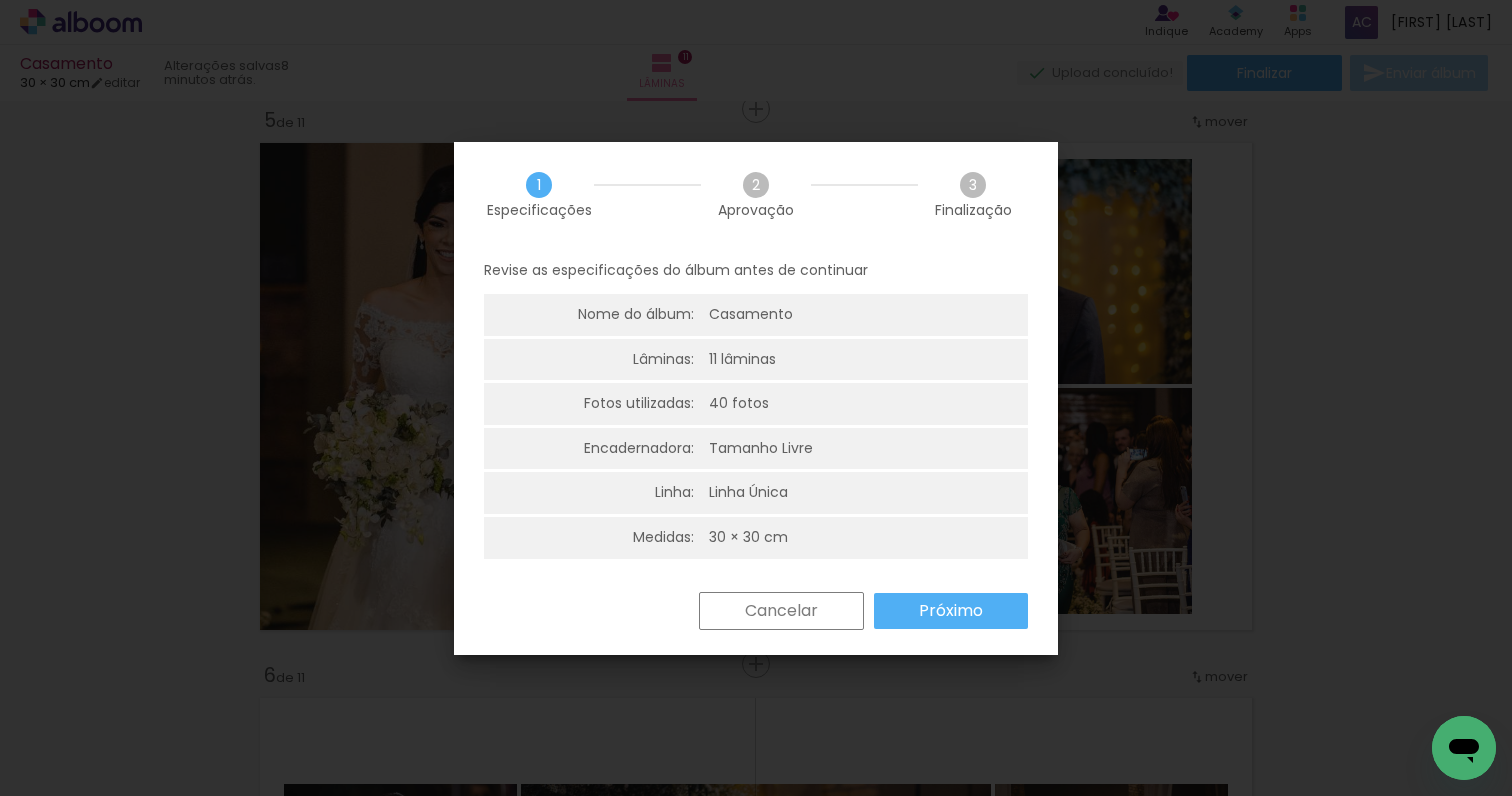 click on "Próximo" at bounding box center (951, 611) 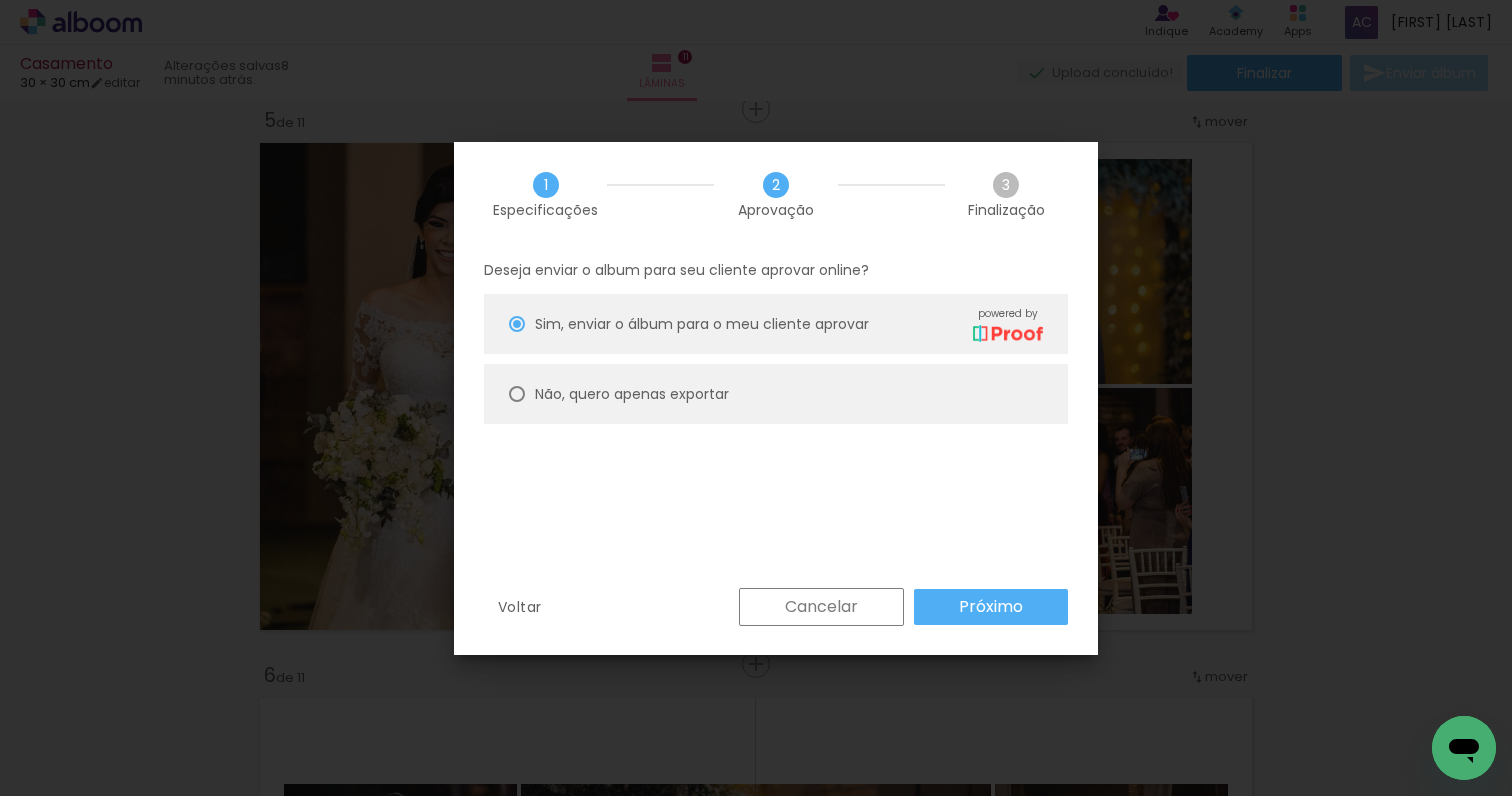 click on "Não, quero apenas exportar" at bounding box center [0, 0] 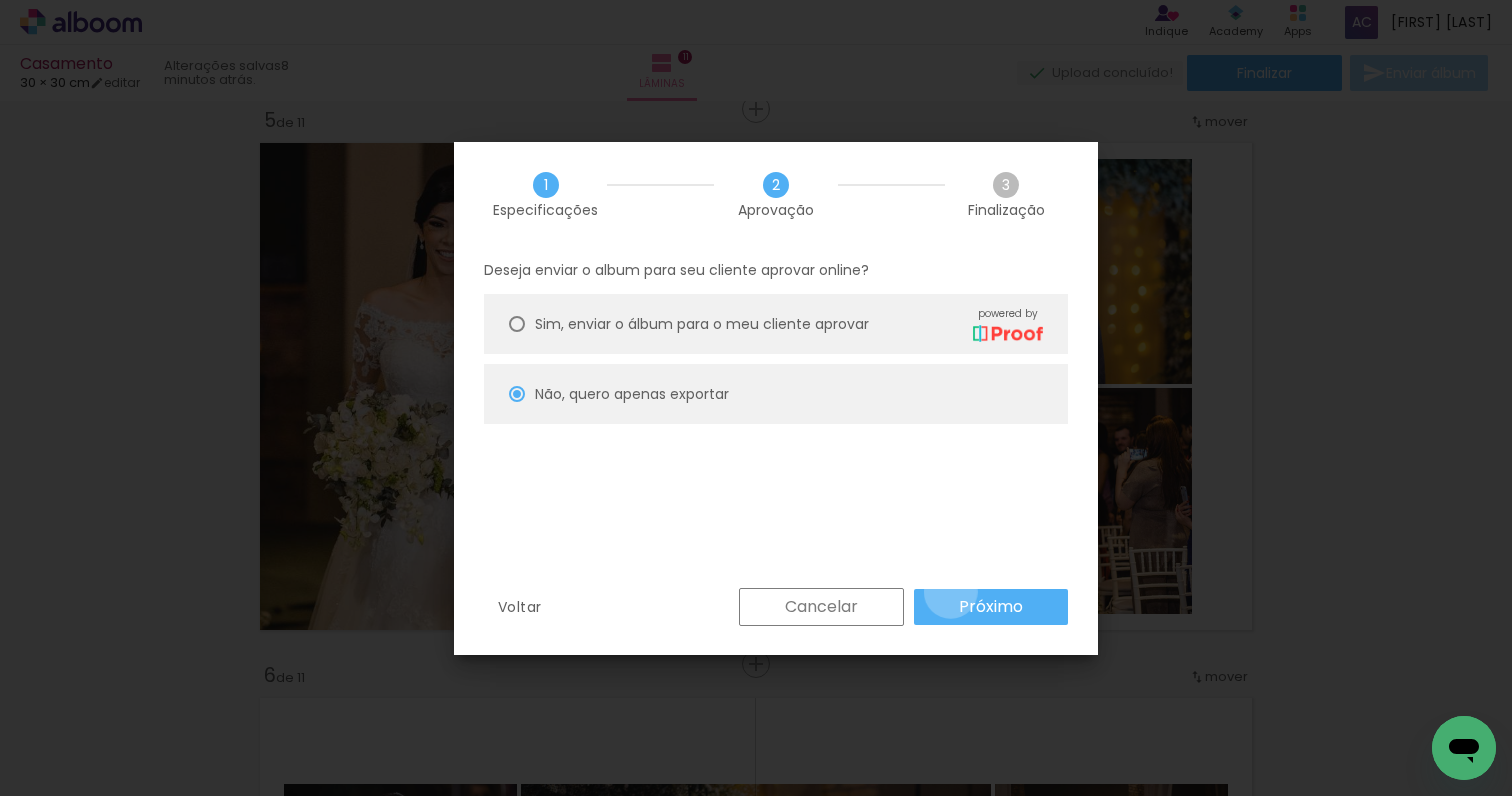 click on "Próximo" at bounding box center [991, 607] 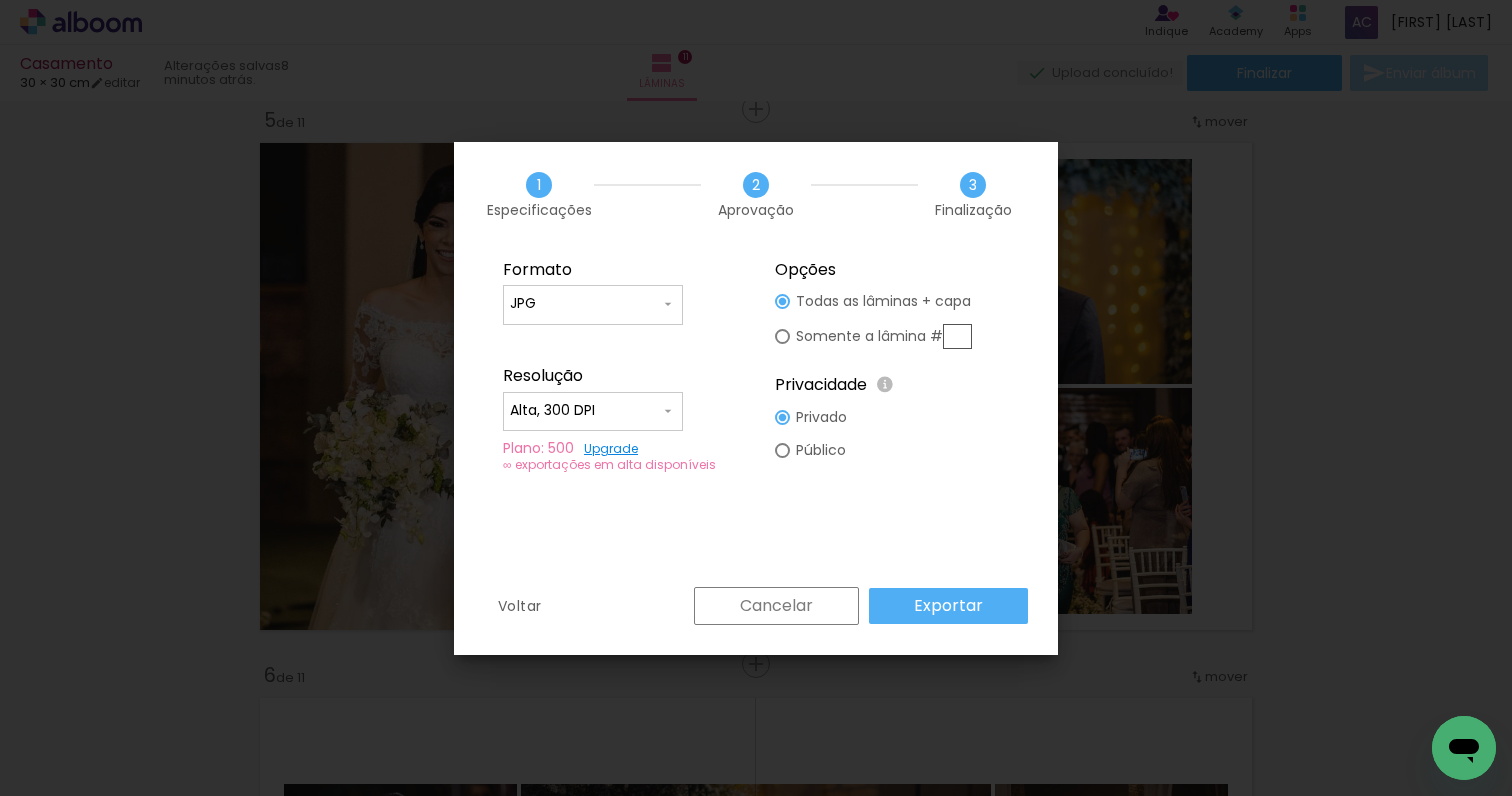 click on "Exportar" at bounding box center [948, 606] 